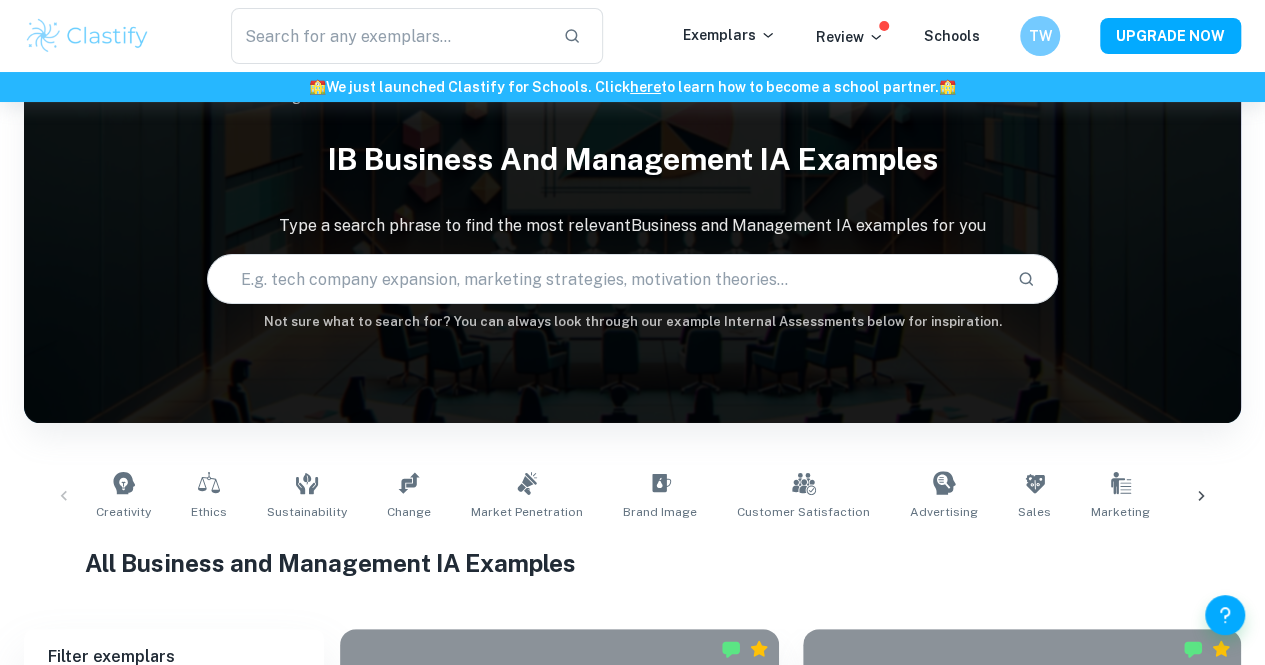 scroll, scrollTop: 0, scrollLeft: 0, axis: both 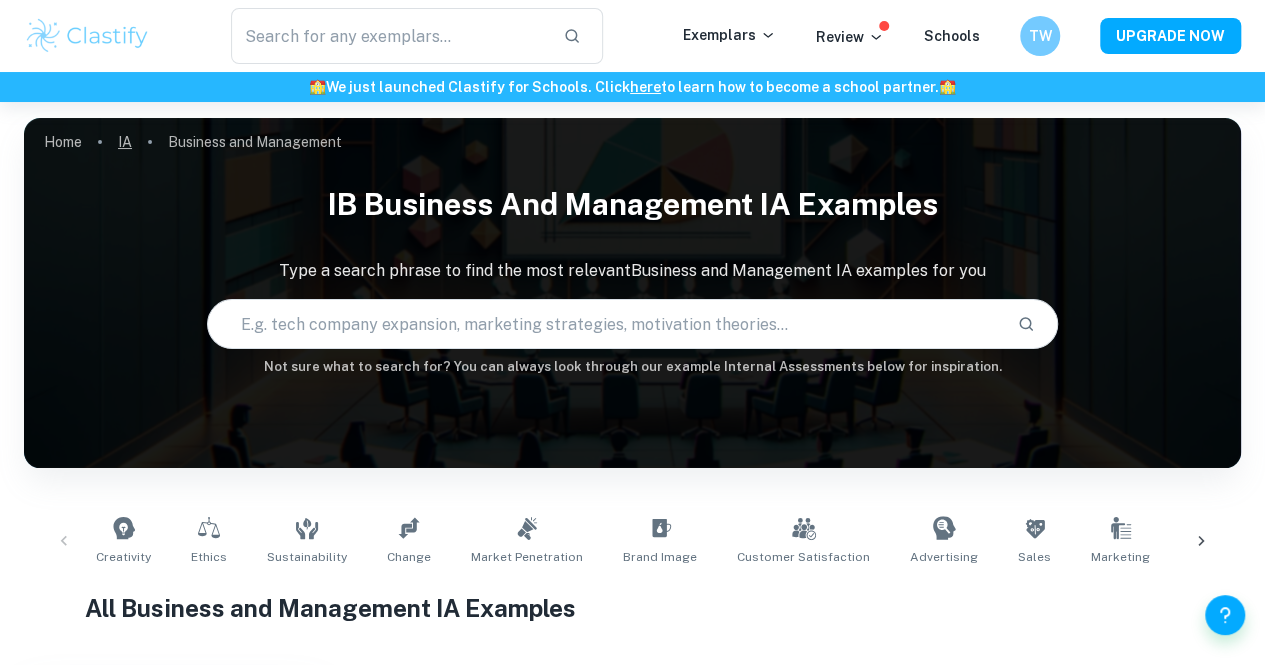 click on "IA" at bounding box center [125, 142] 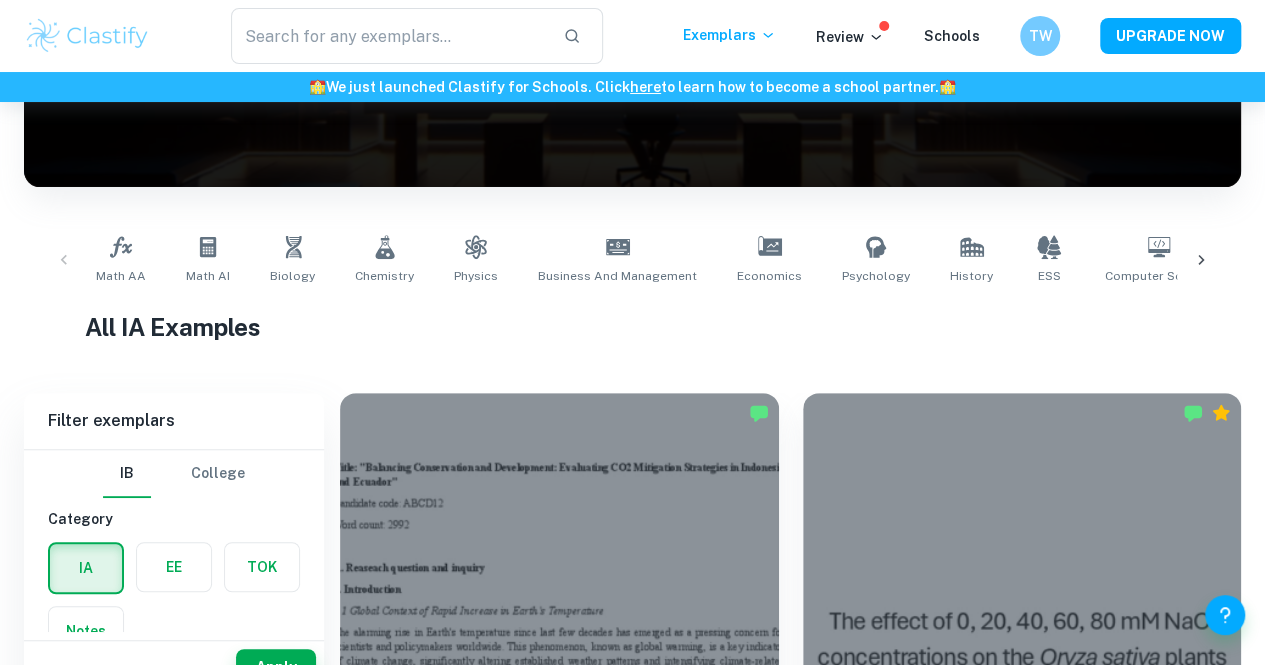 scroll, scrollTop: 203, scrollLeft: 0, axis: vertical 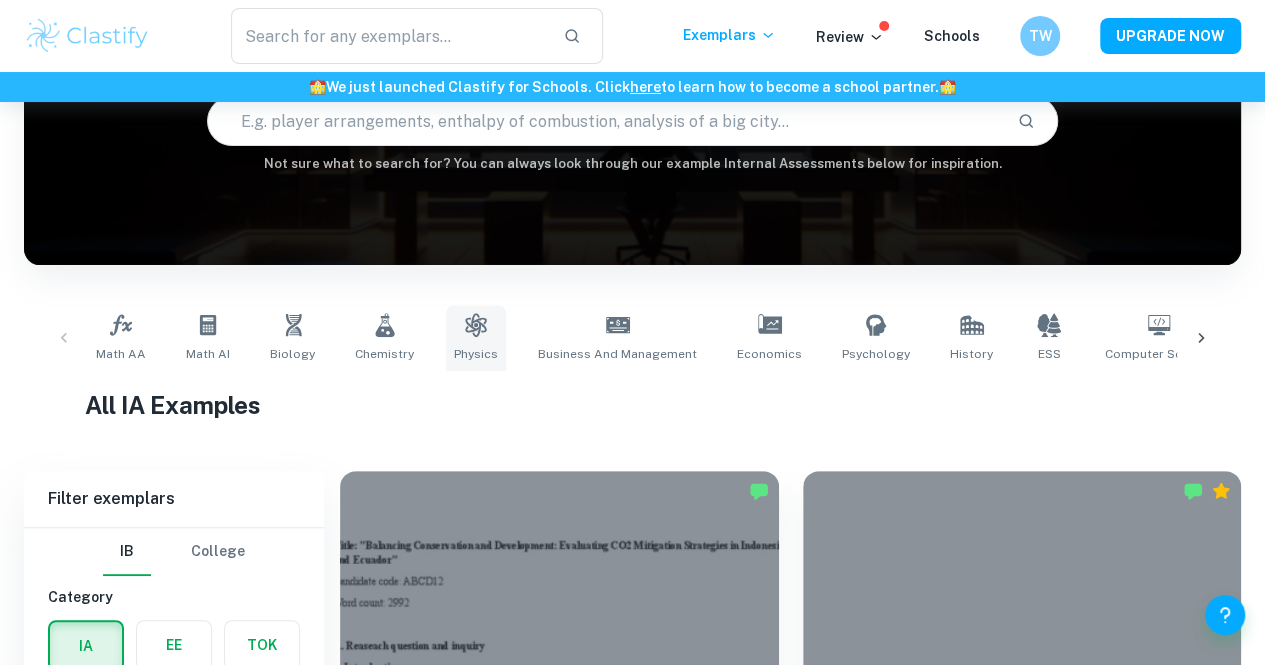 click 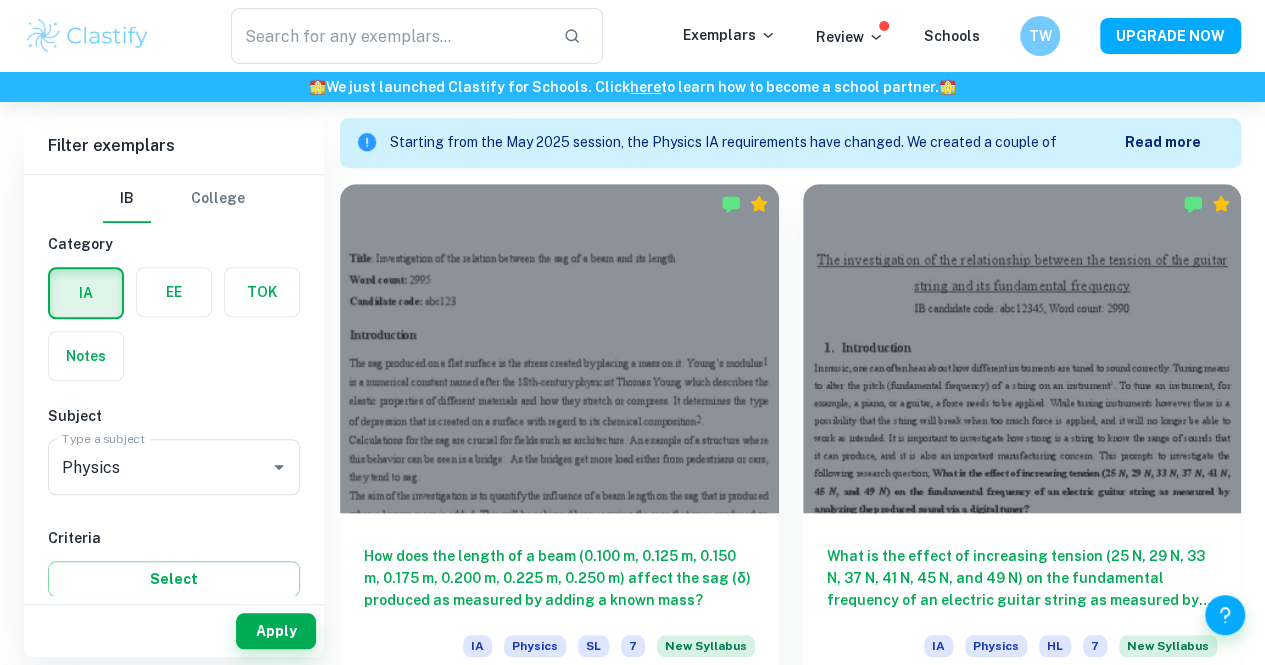 scroll, scrollTop: 559, scrollLeft: 0, axis: vertical 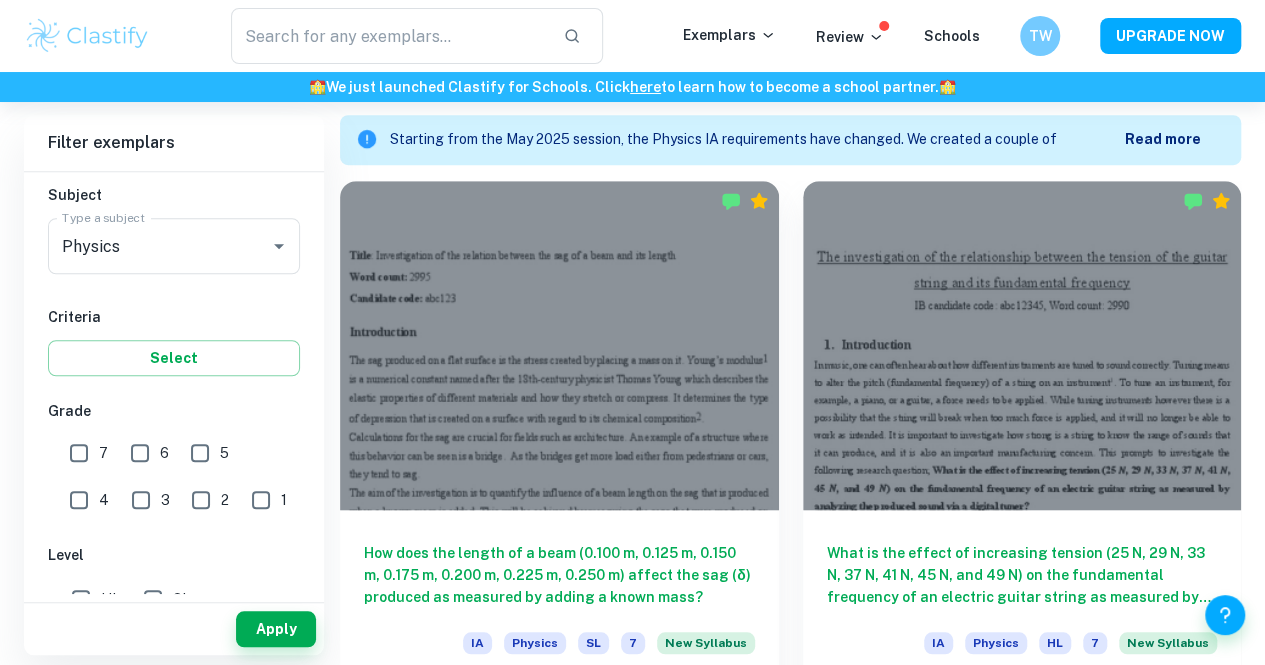click on "7" at bounding box center [79, 453] 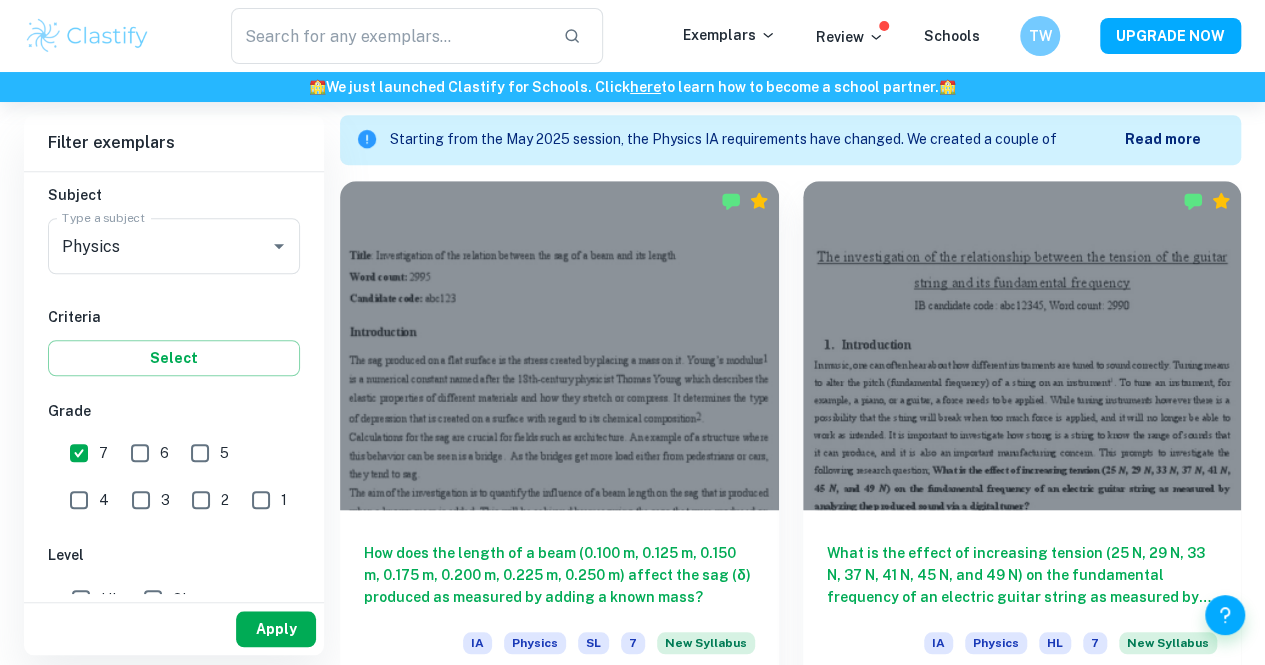 click on "Apply" at bounding box center (276, 629) 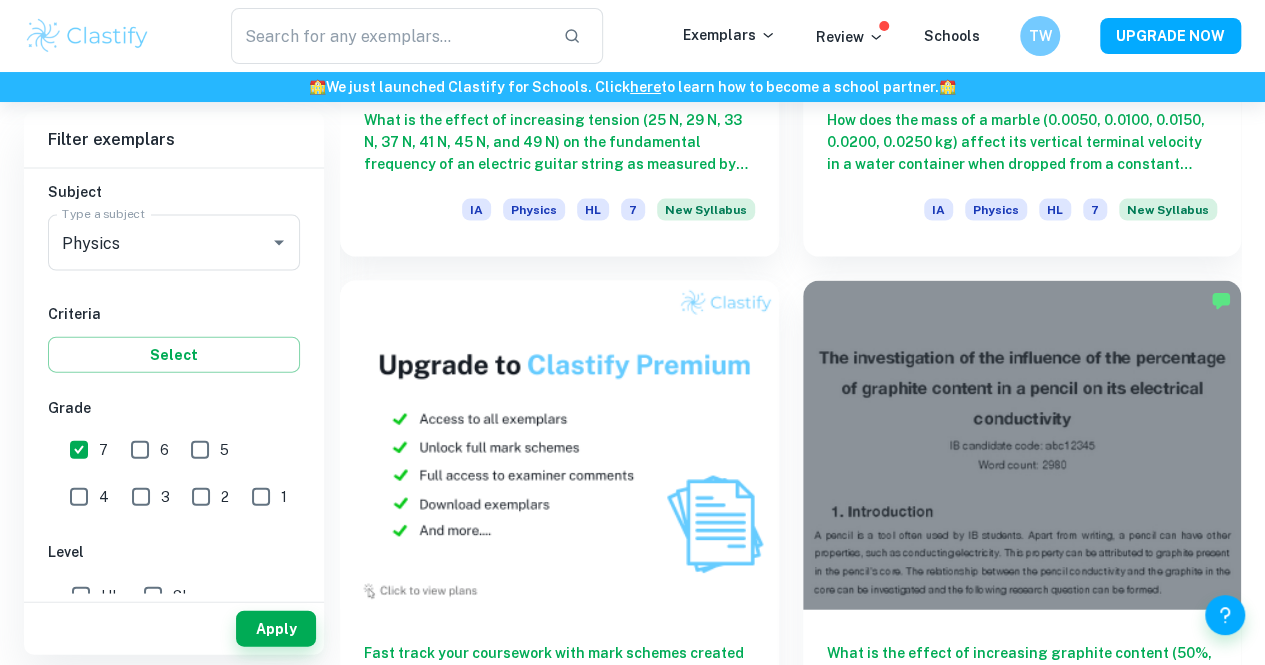 scroll, scrollTop: 2059, scrollLeft: 0, axis: vertical 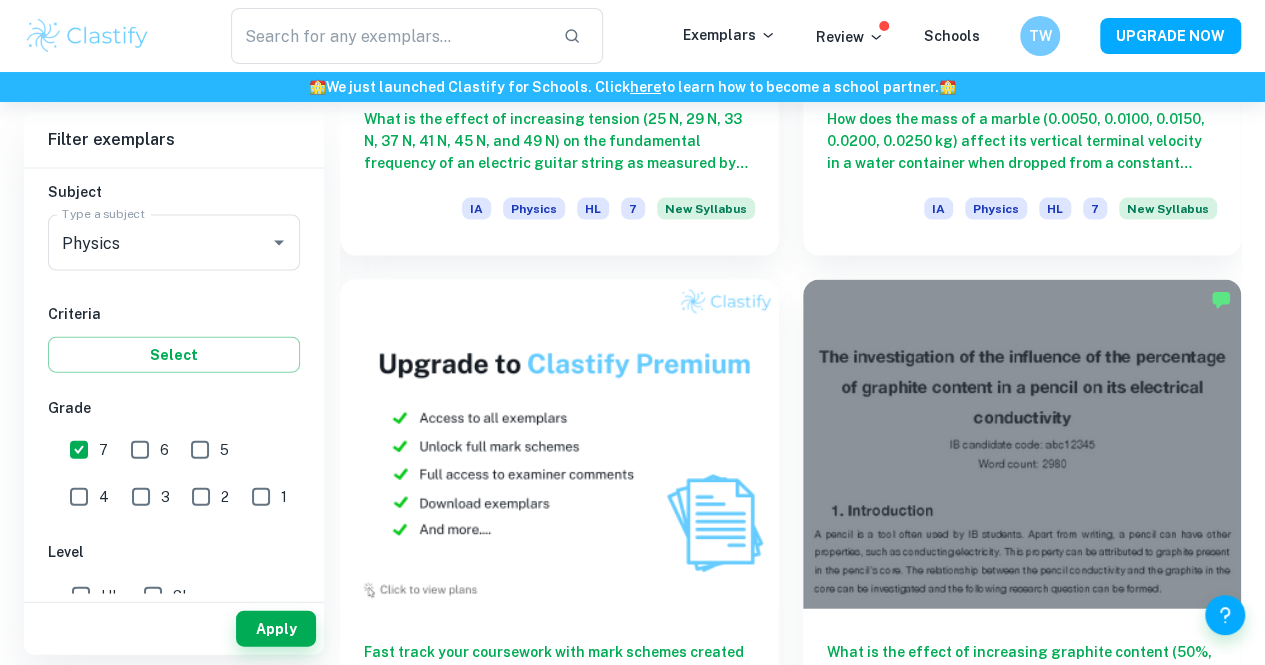 click at bounding box center [1022, 972] 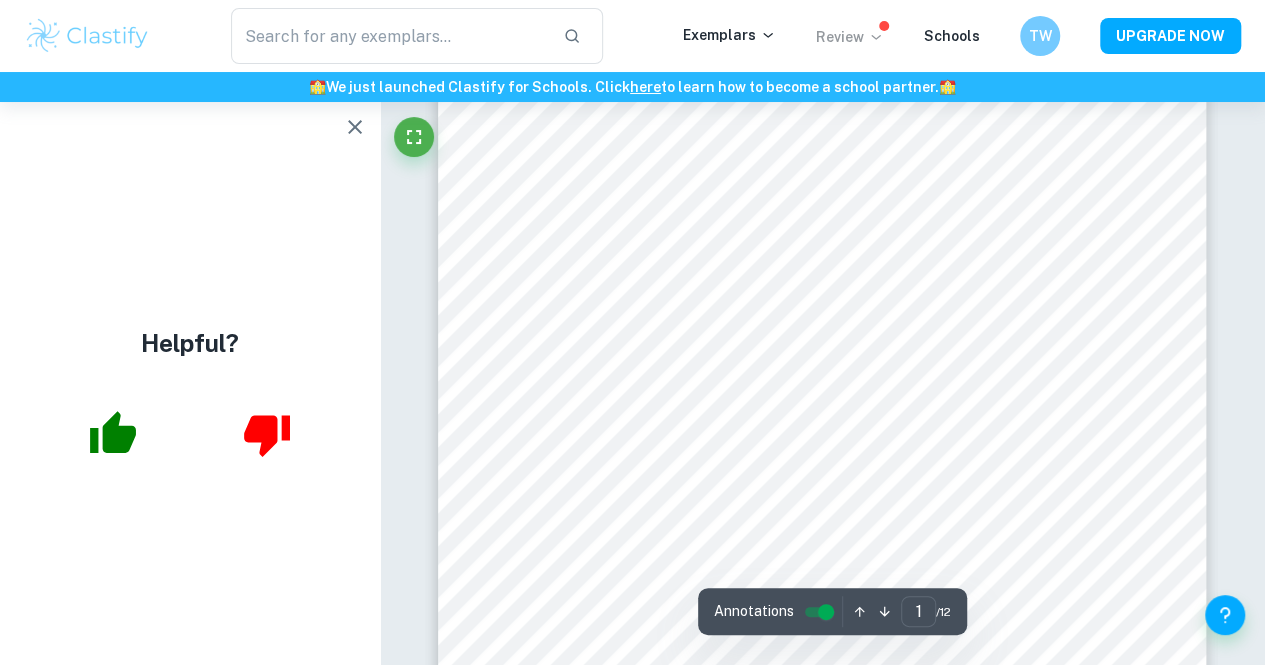scroll, scrollTop: 95, scrollLeft: 0, axis: vertical 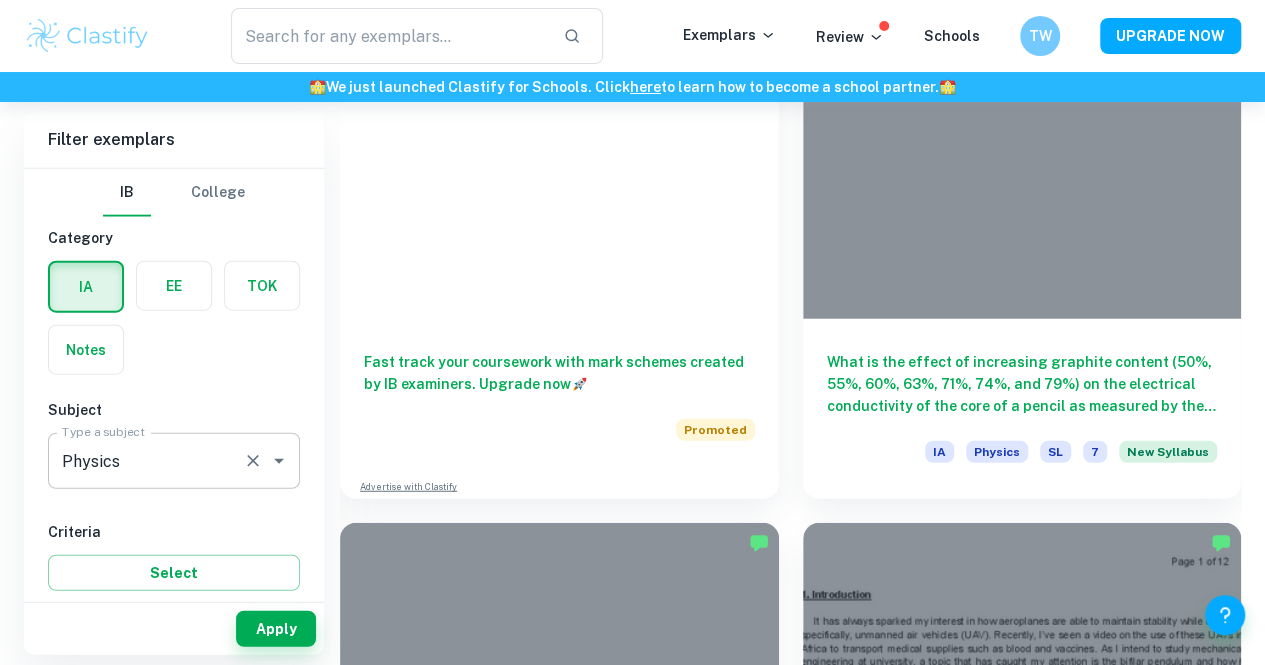 click on "Physics Type a subject" at bounding box center [174, 461] 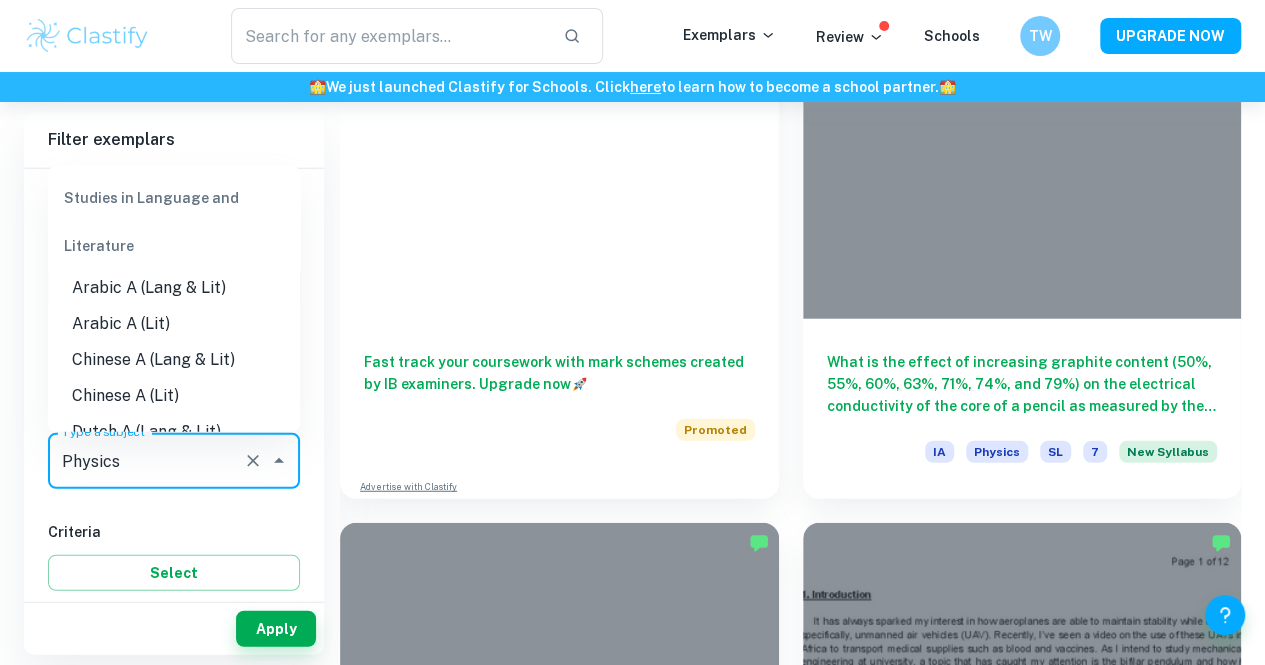 scroll, scrollTop: 2442, scrollLeft: 0, axis: vertical 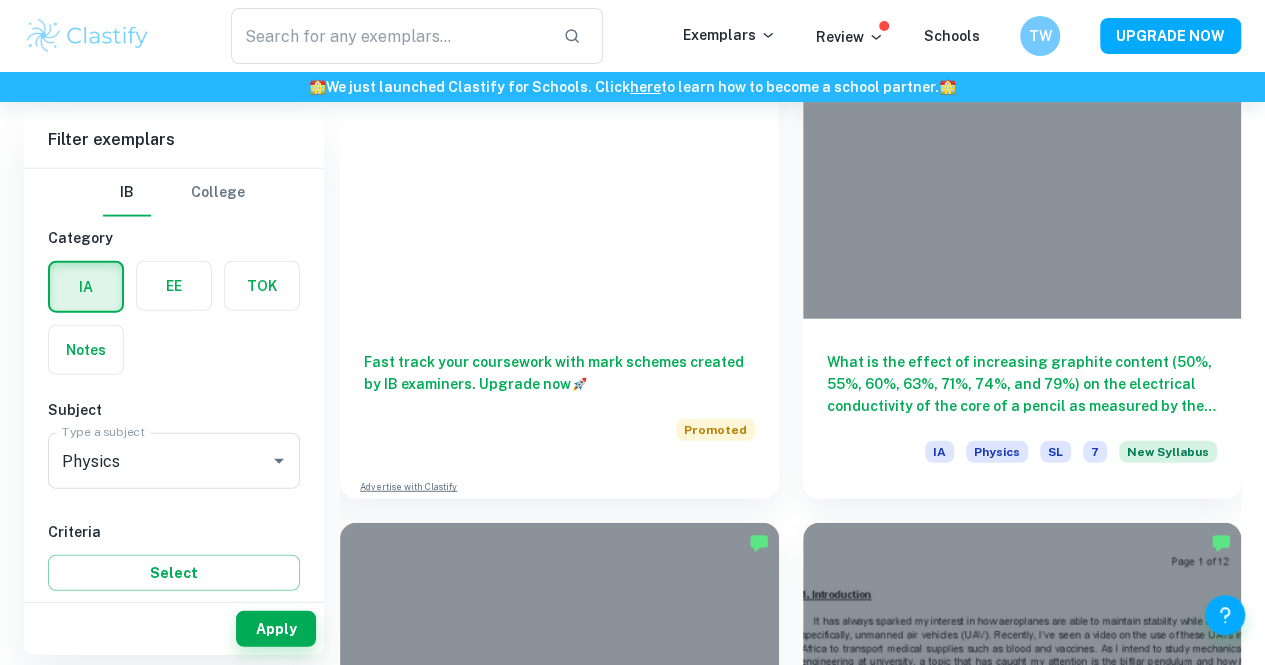 click on "IB College Category IA TOK Notes Subject Type a subject Physics Type a subject Criteria Select Grade 7 6 5 4 3 2 1 Level HL SL Session [MONTH] [YEAR] [MONTH] [YEAR] [MONTH] [YEAR] [MONTH] [YEAR] [MONTH] [YEAR] [MONTH] [YEAR] [MONTH] [YEAR] [MONTH] [YEAR] [MONTH] [YEAR] Other" at bounding box center [174, 747] 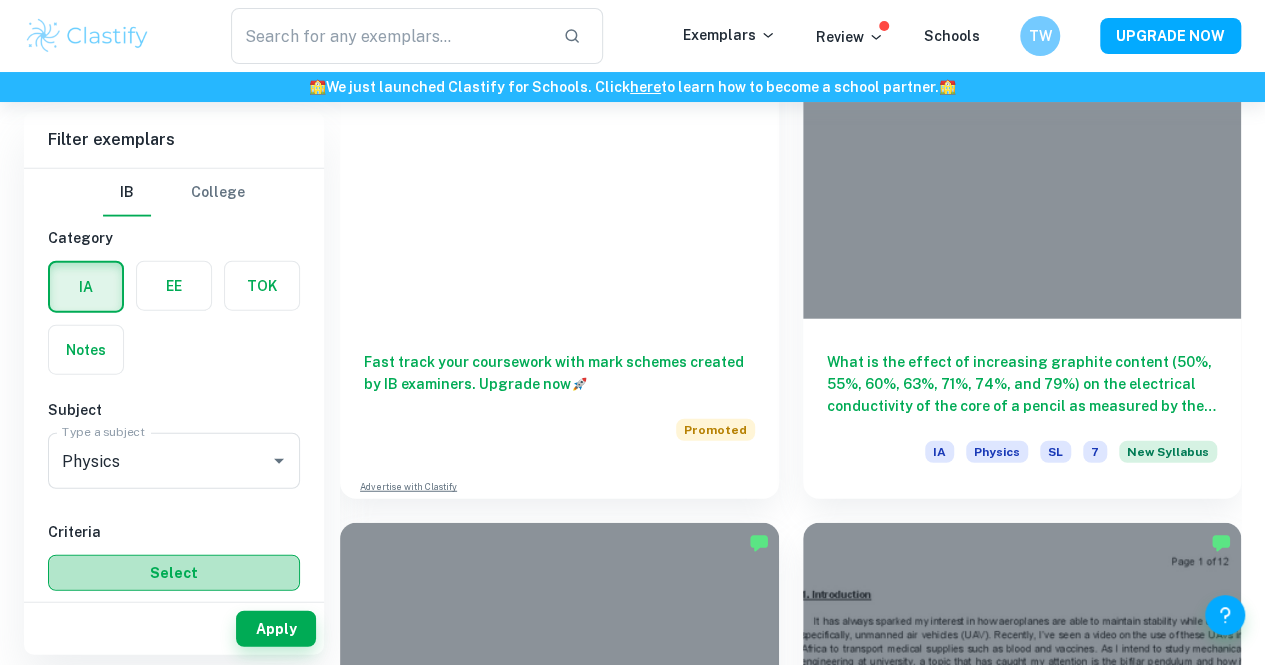 click on "Select" at bounding box center [174, 573] 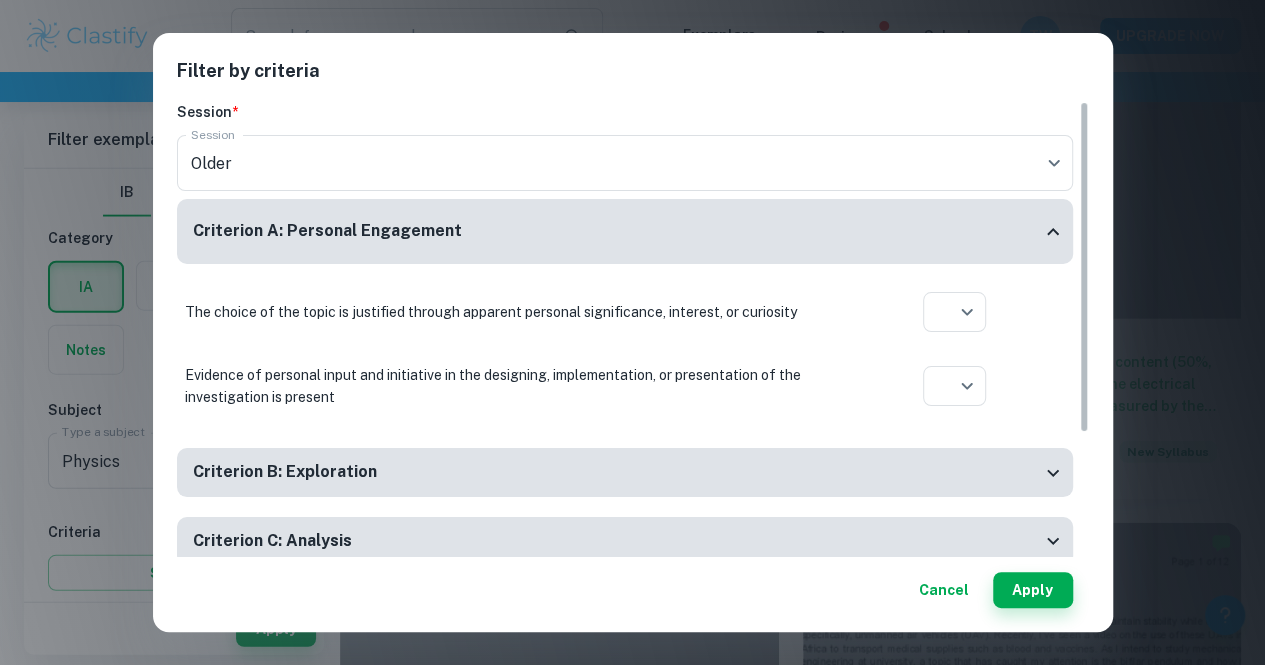 scroll, scrollTop: 168, scrollLeft: 0, axis: vertical 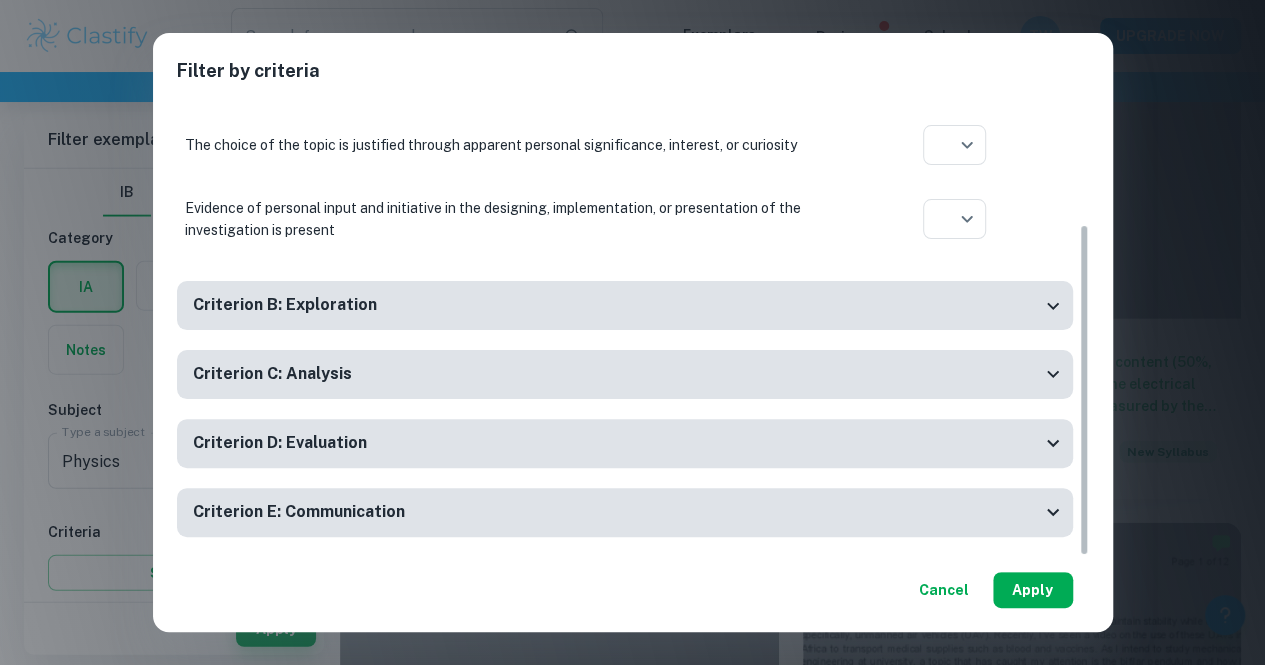 click on "Apply" at bounding box center [1033, 590] 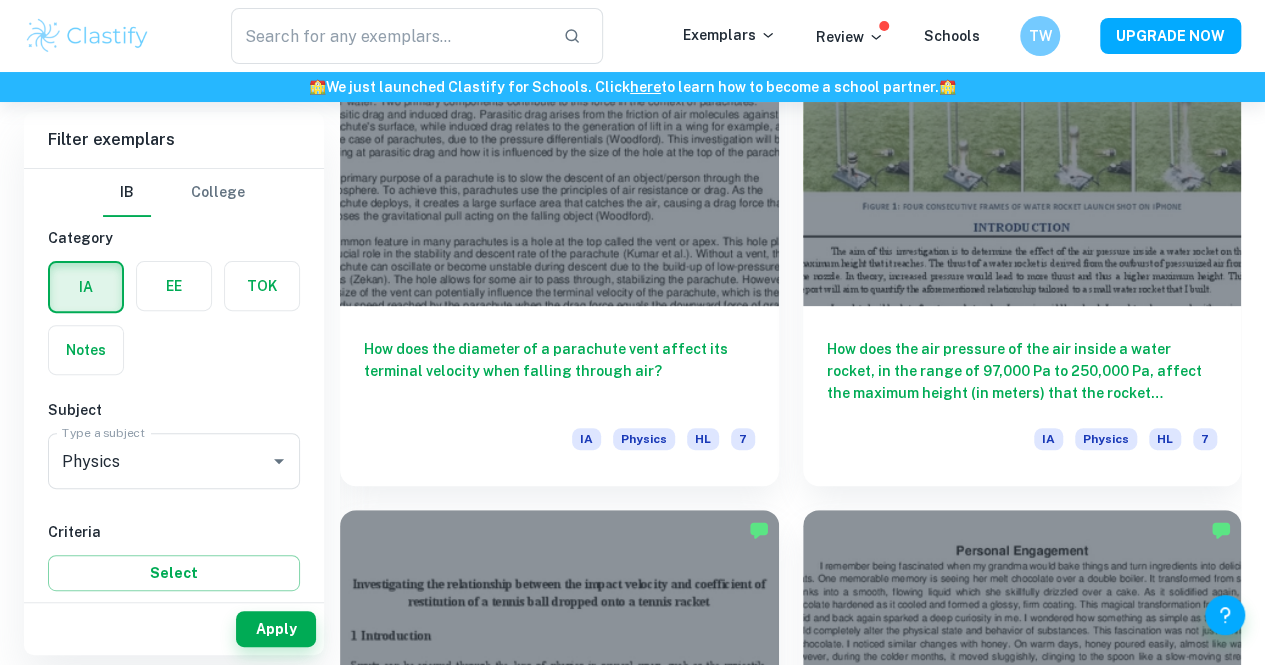 scroll, scrollTop: 3962, scrollLeft: 0, axis: vertical 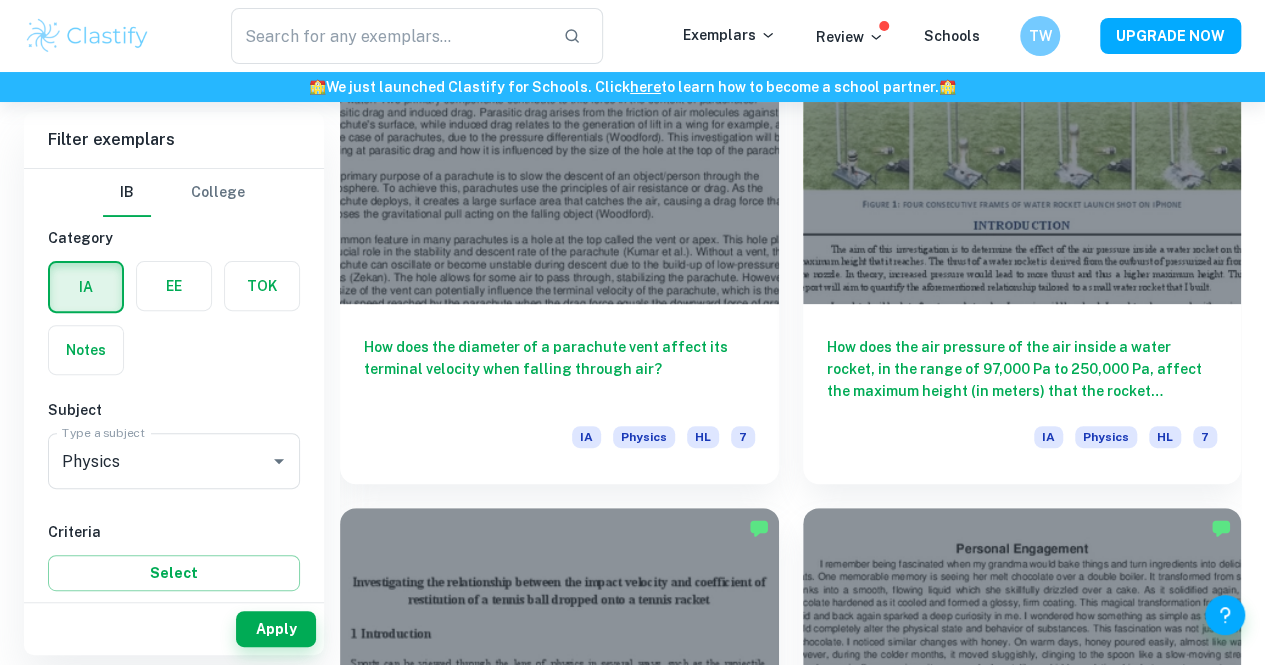 click on "How does a temperature change affect the resistance of copper coils connected in series, measured by calculating their resistance when submerged in various water temperatures?" at bounding box center [1022, 3561] 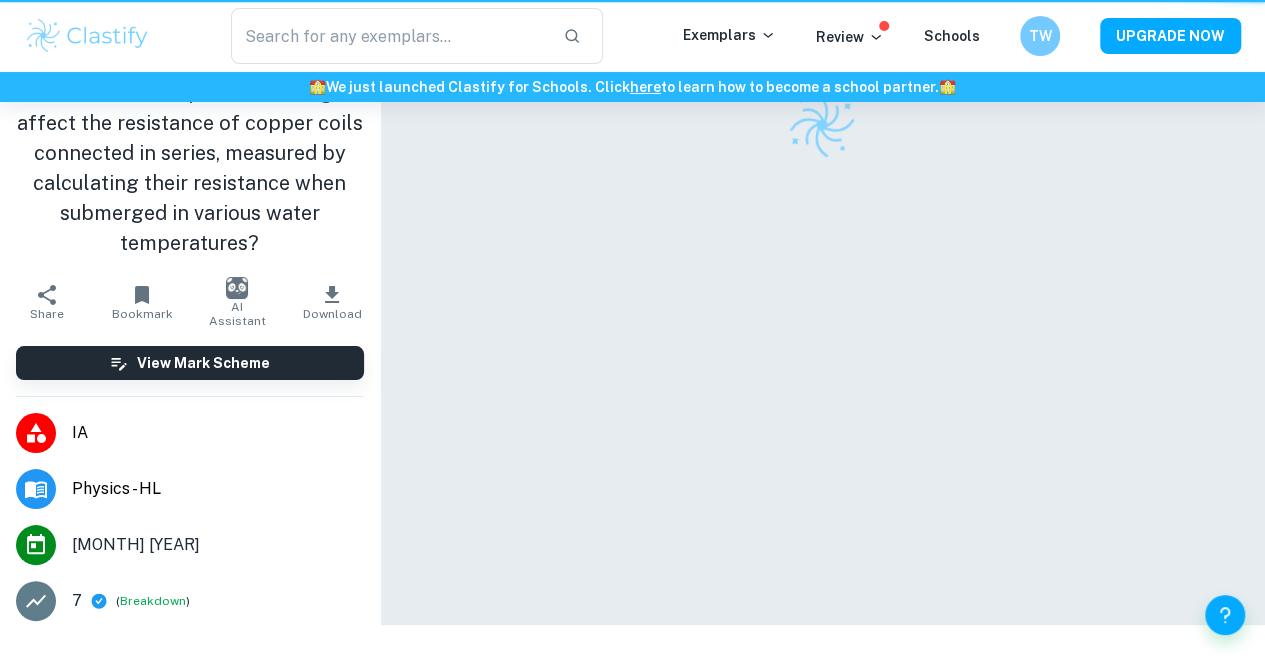 scroll, scrollTop: 0, scrollLeft: 0, axis: both 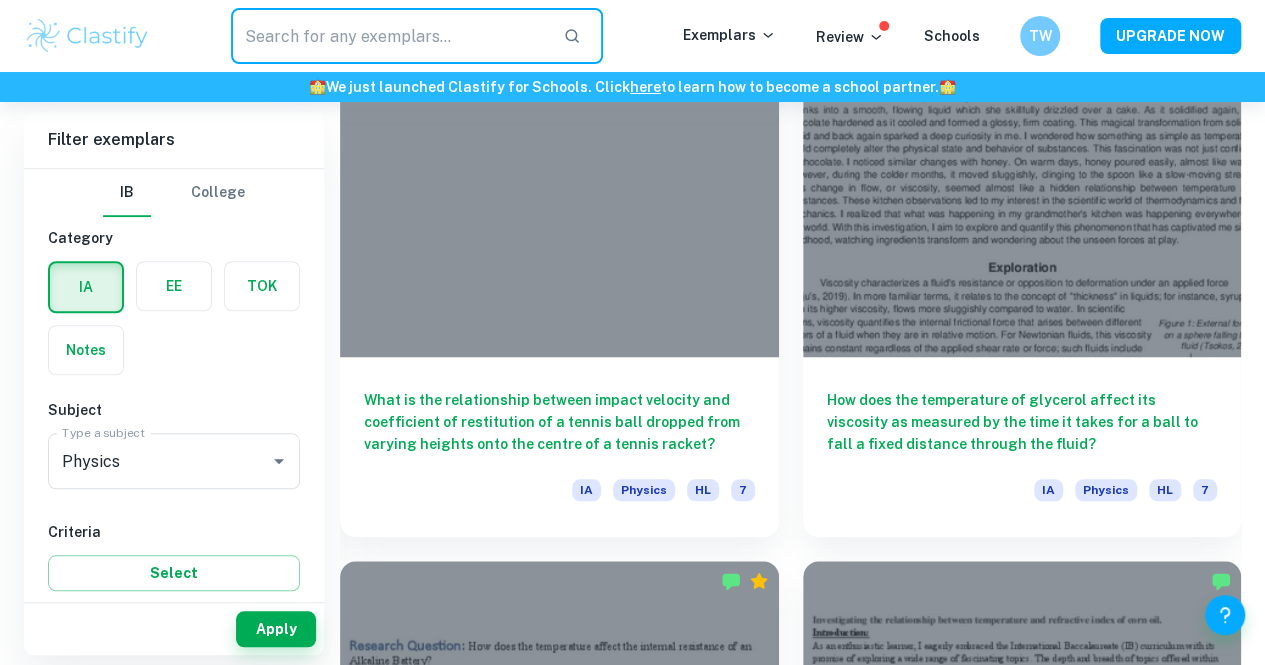 click at bounding box center (389, 36) 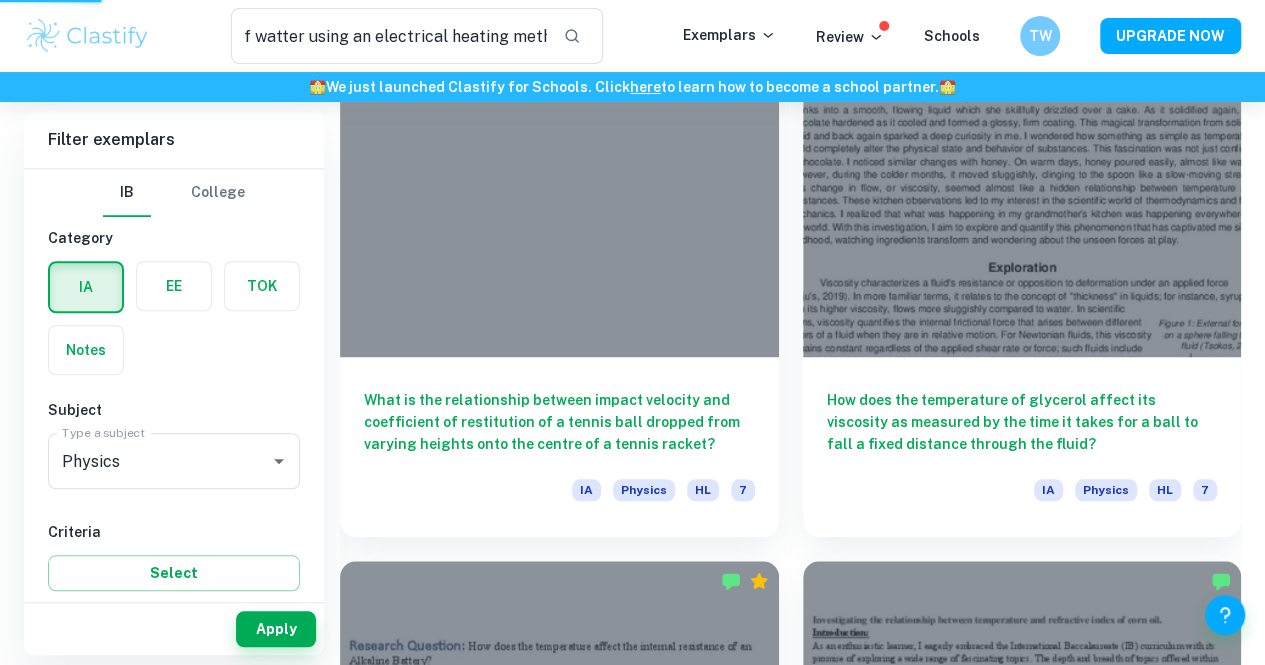 scroll, scrollTop: 0, scrollLeft: 0, axis: both 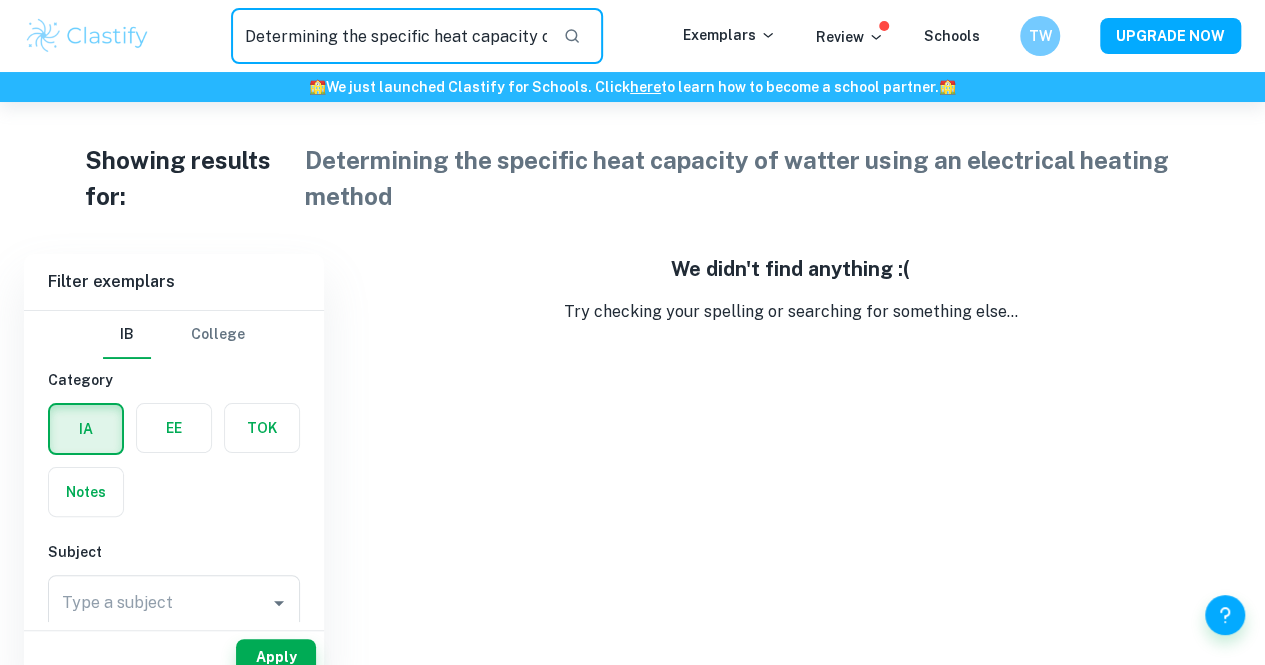 click on "Determining the specific heat capacity of watter using an electrical heating method" at bounding box center (389, 36) 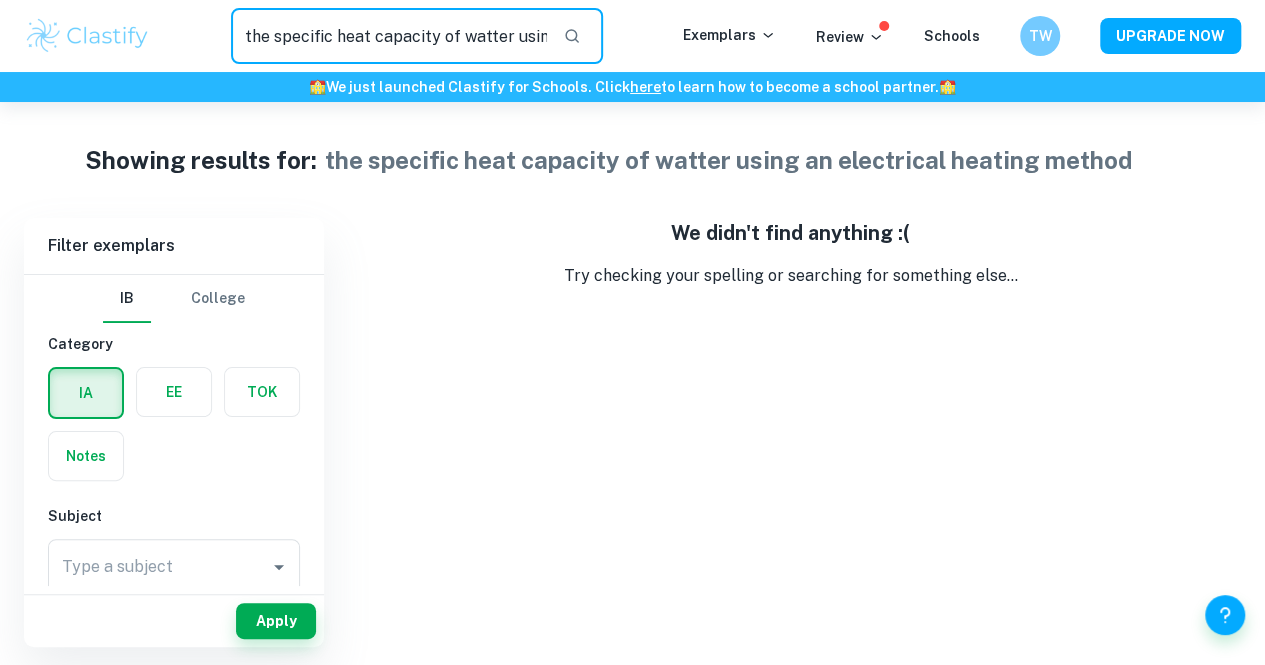click on "the specific heat capacity of watter using an electrical heating method" at bounding box center [389, 36] 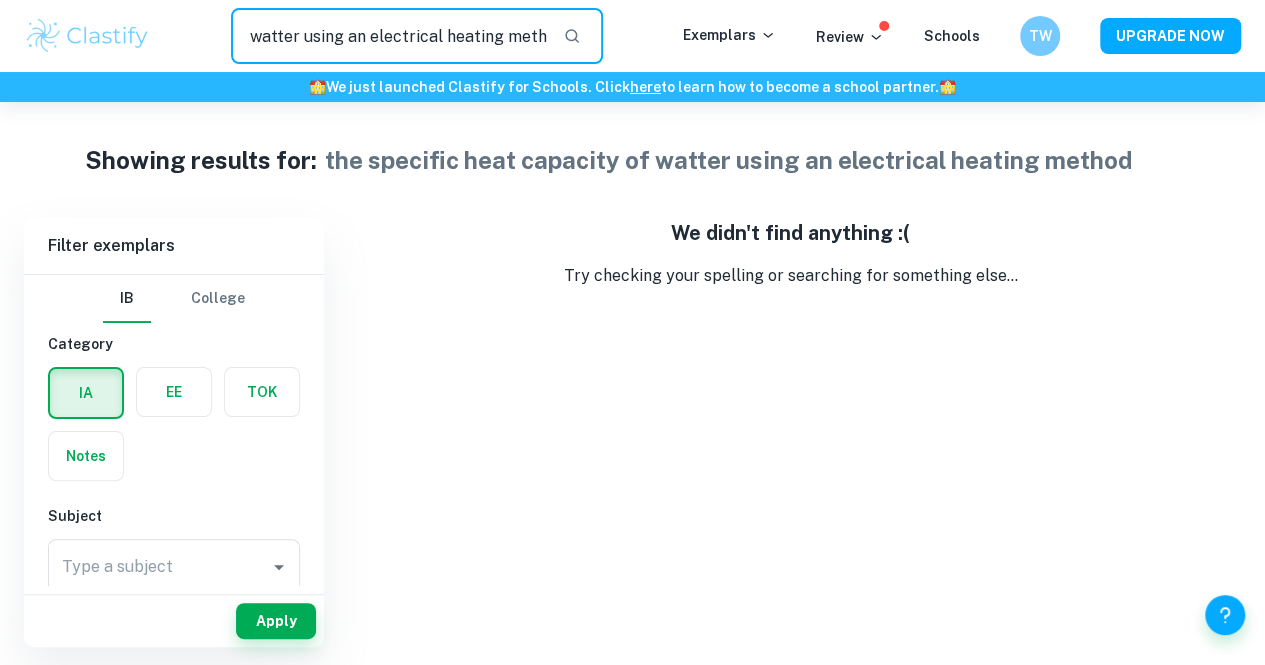 drag, startPoint x: 406, startPoint y: 27, endPoint x: 672, endPoint y: 34, distance: 266.0921 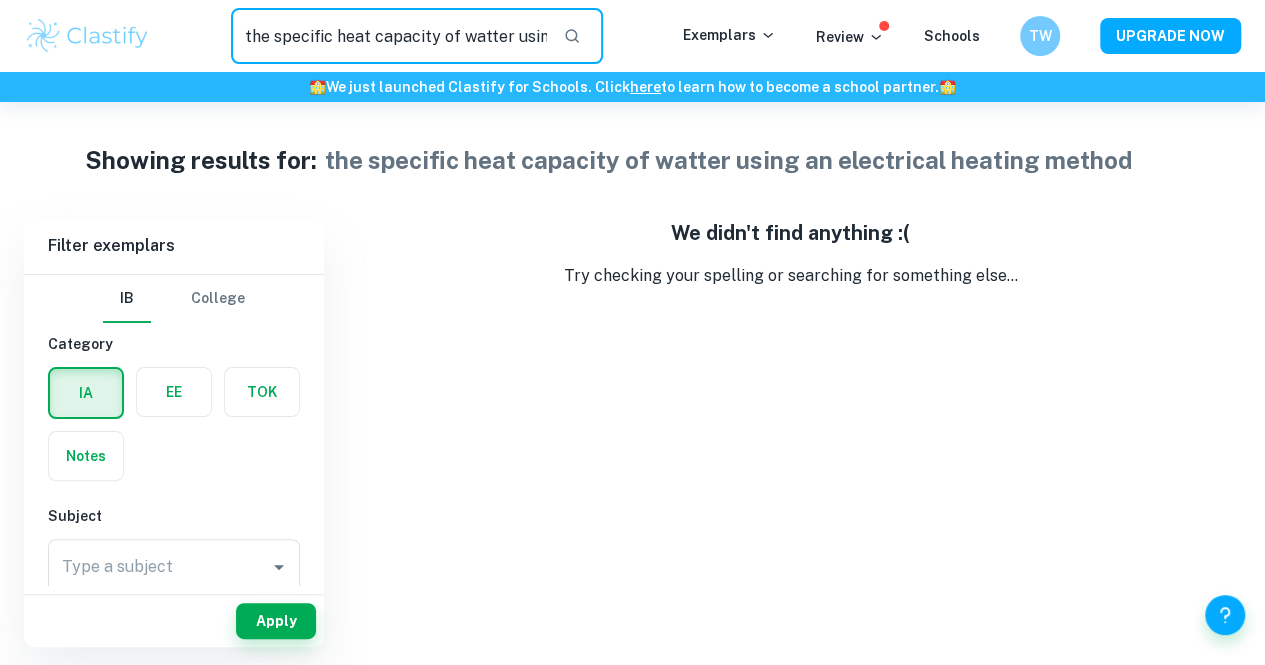 click at bounding box center [572, 36] 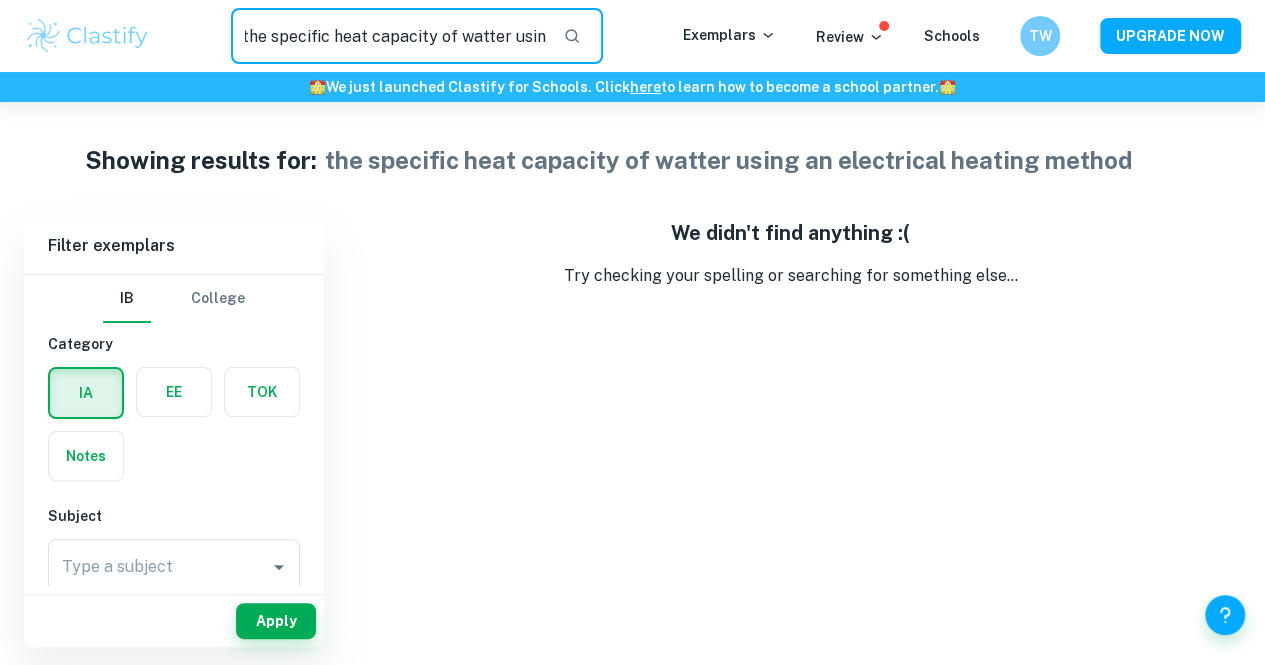 scroll, scrollTop: 0, scrollLeft: 0, axis: both 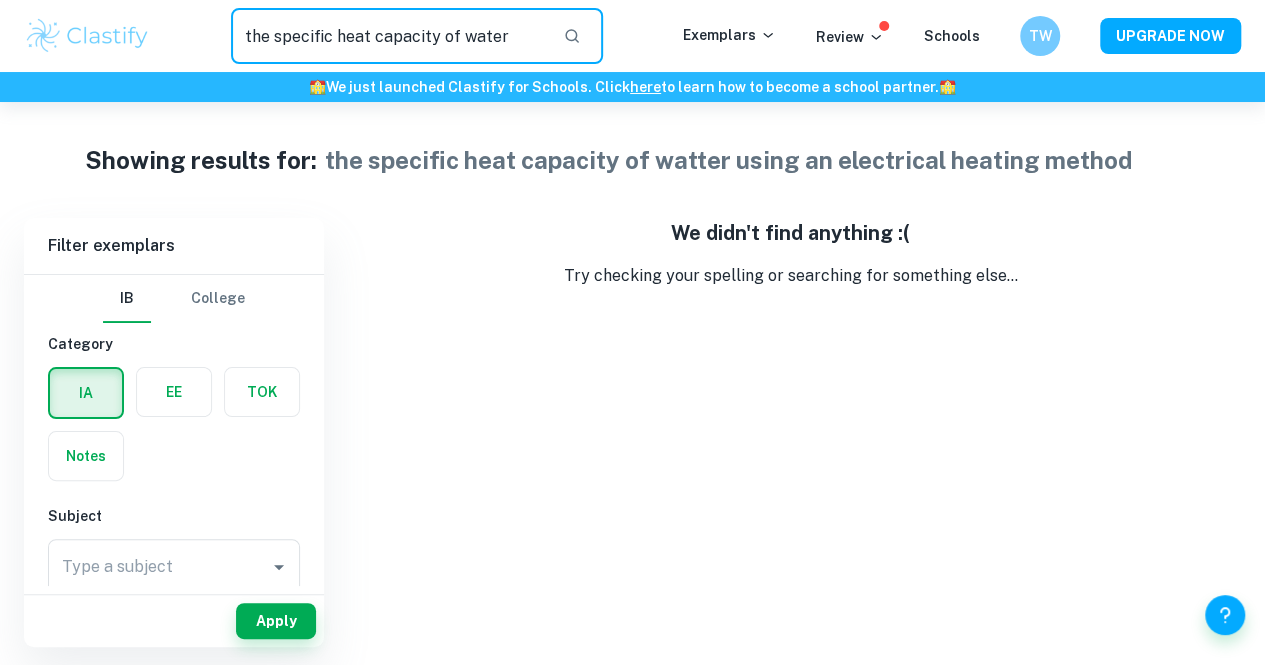 type on "the specific heat capacity of water" 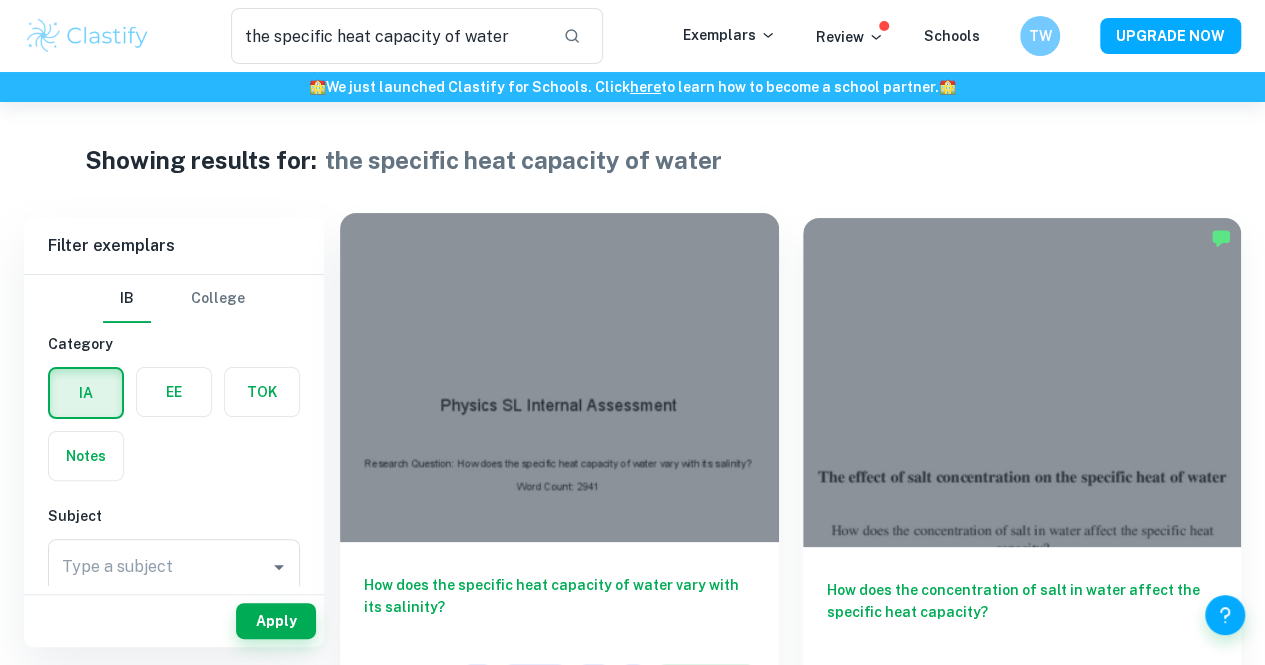 click at bounding box center (559, 377) 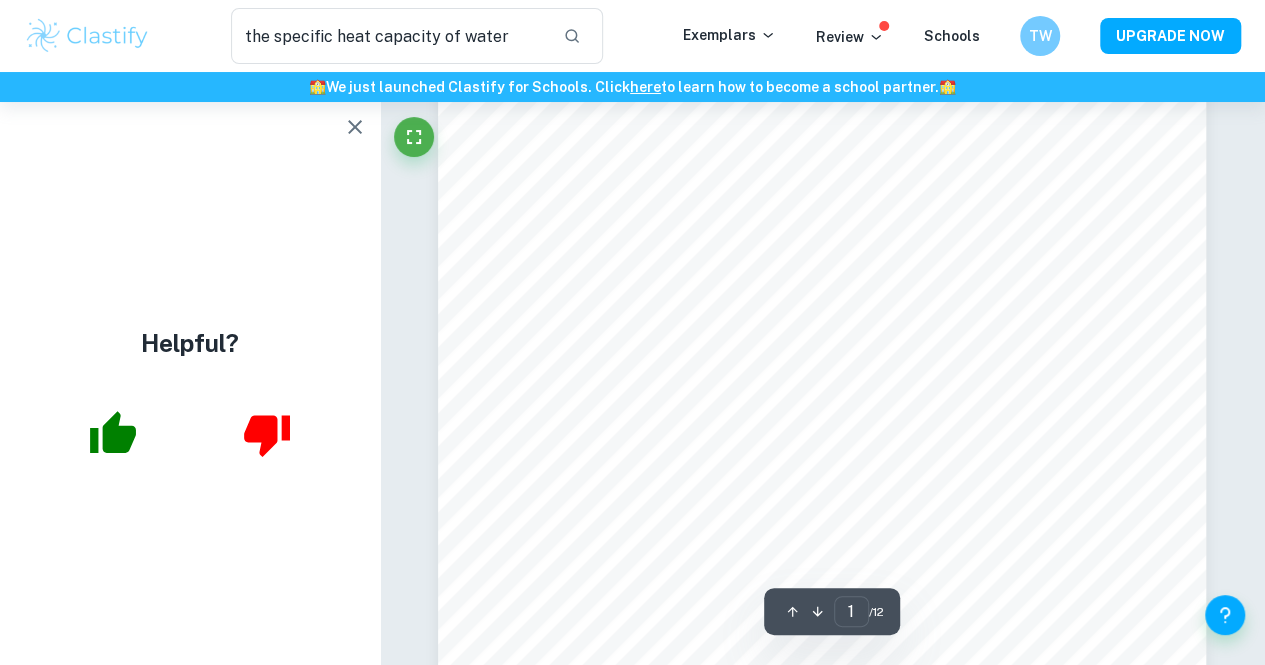 scroll, scrollTop: 0, scrollLeft: 0, axis: both 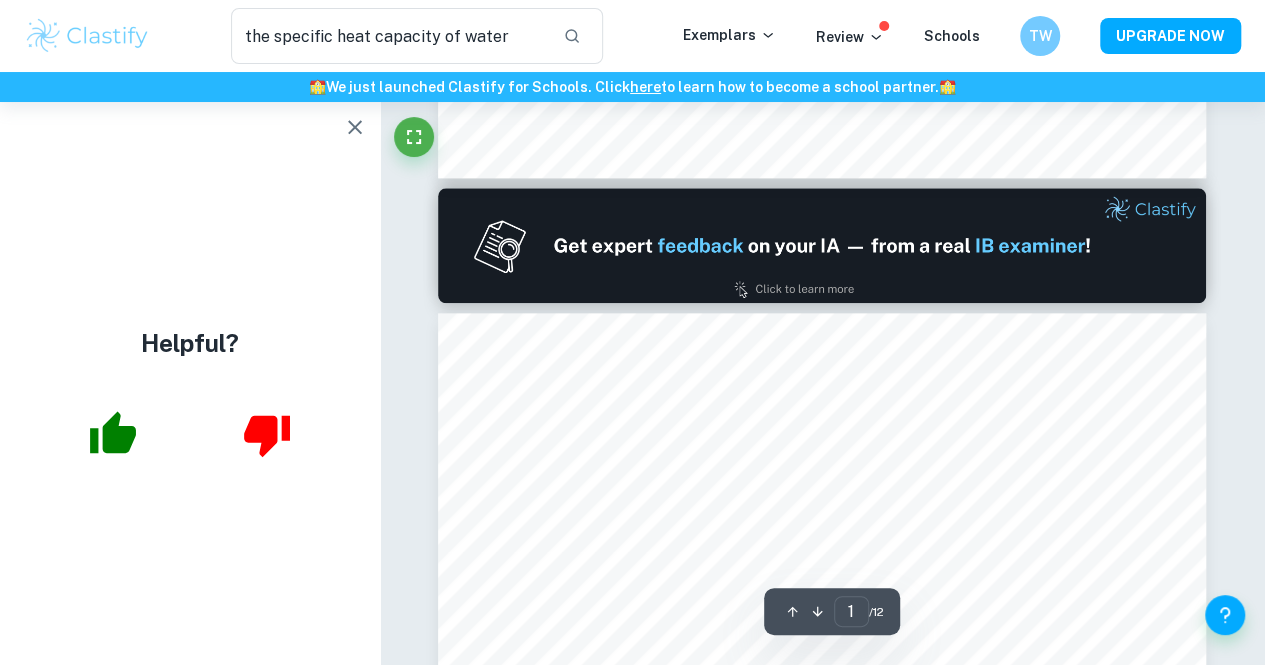 type on "2" 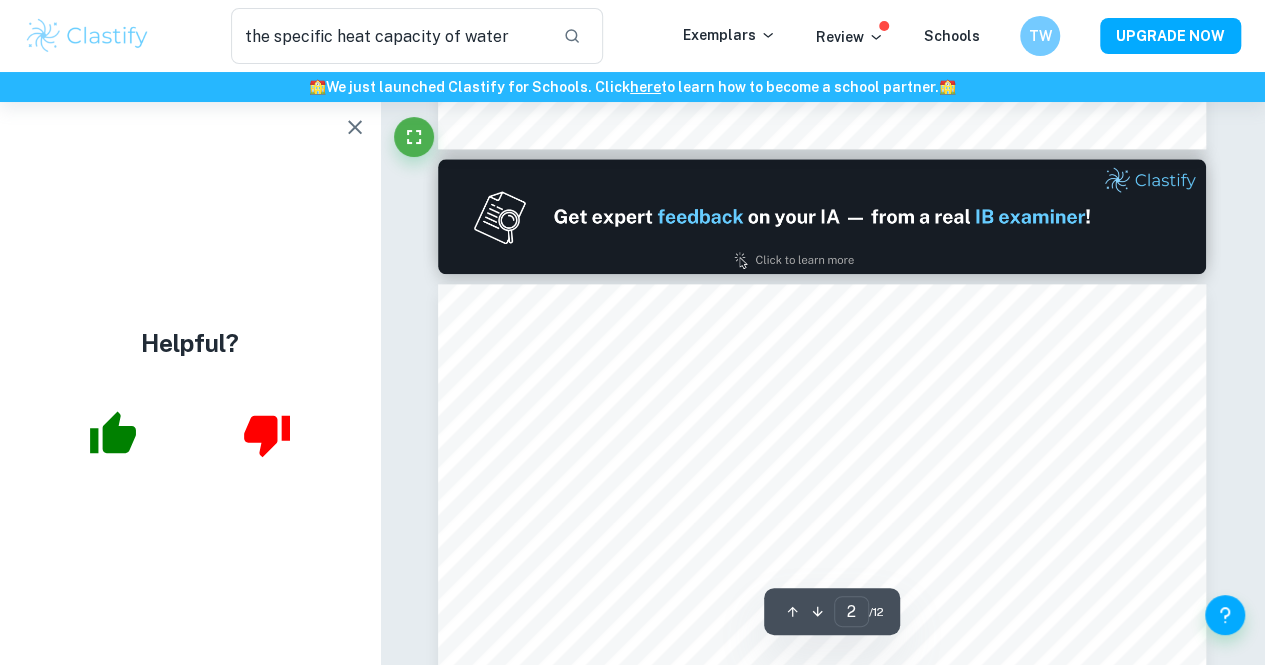 scroll, scrollTop: 1151, scrollLeft: 0, axis: vertical 